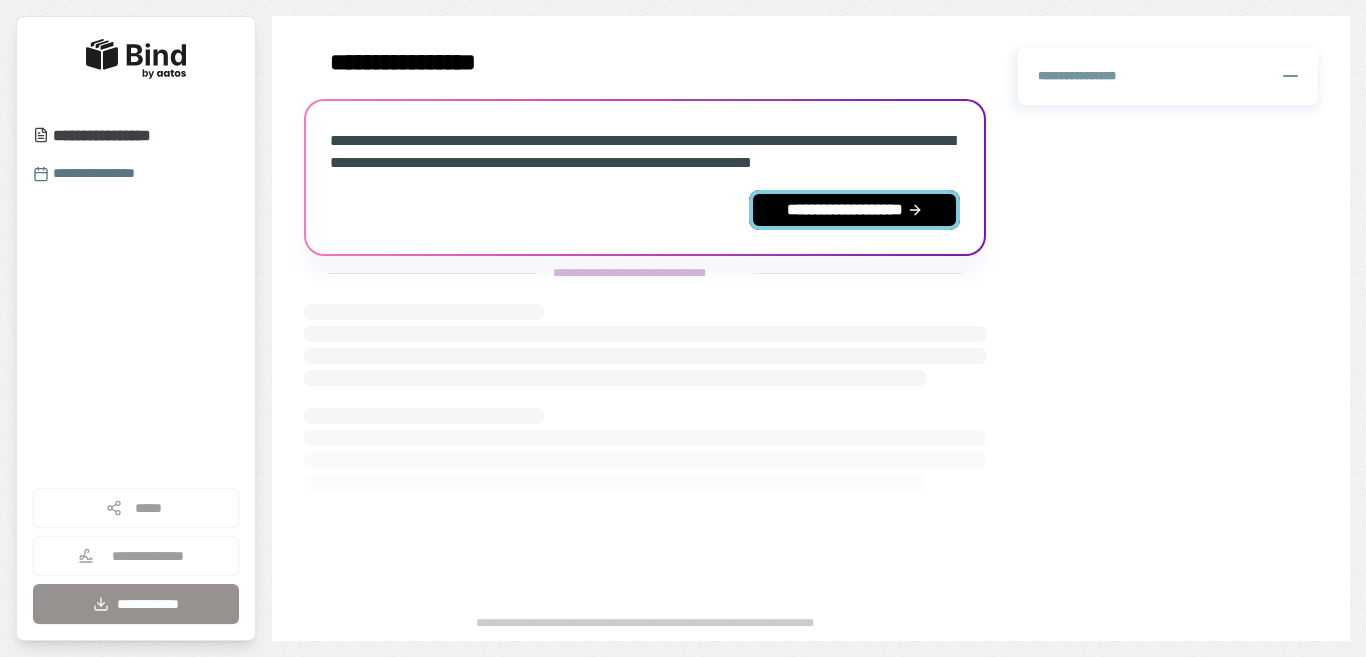 scroll, scrollTop: 0, scrollLeft: 0, axis: both 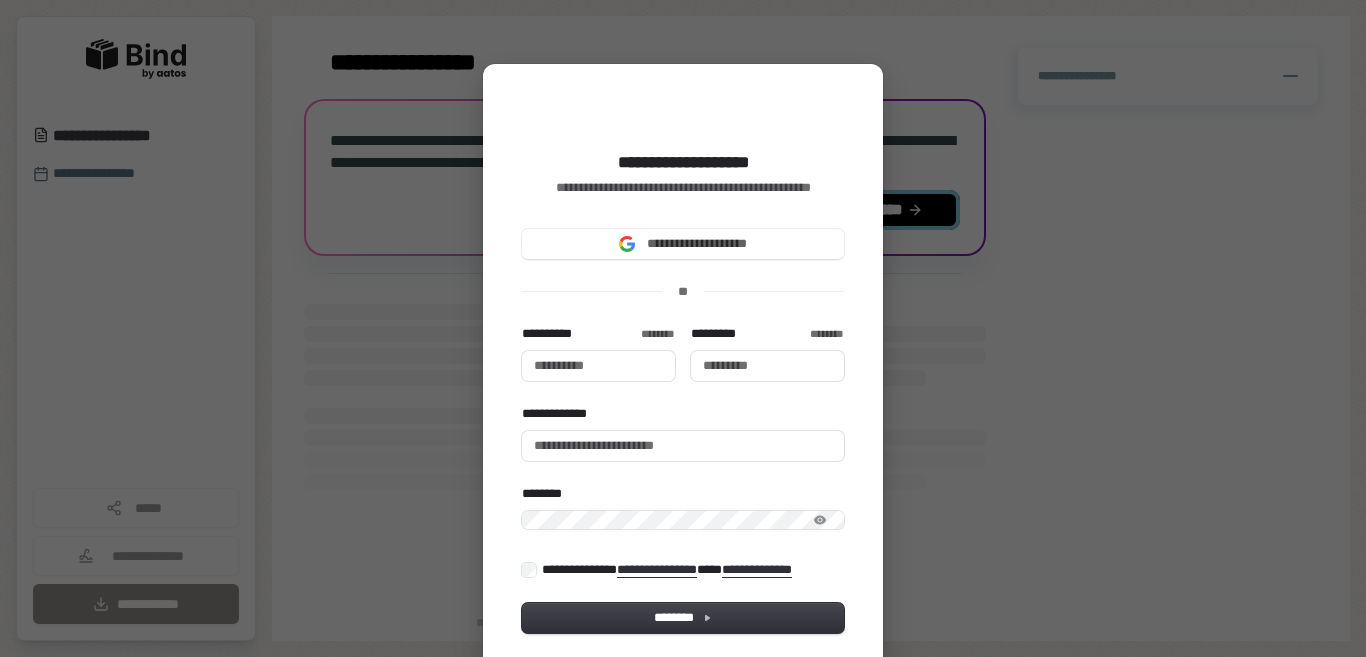 type 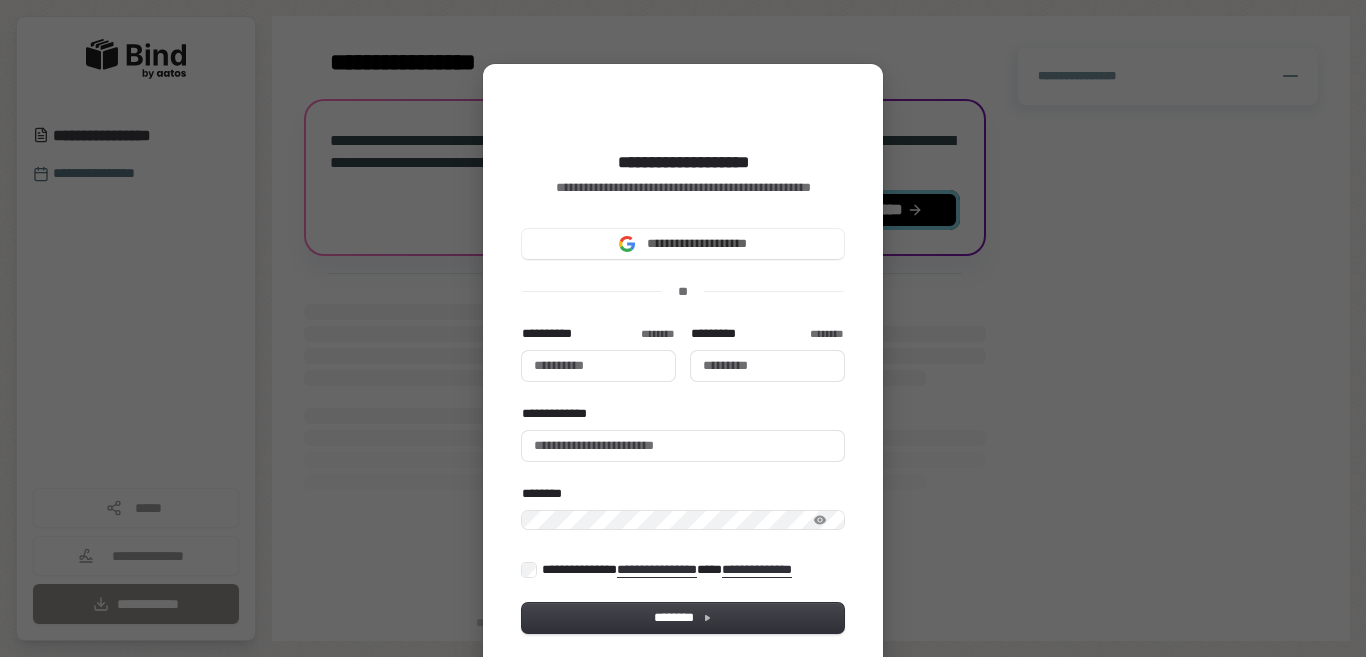 type 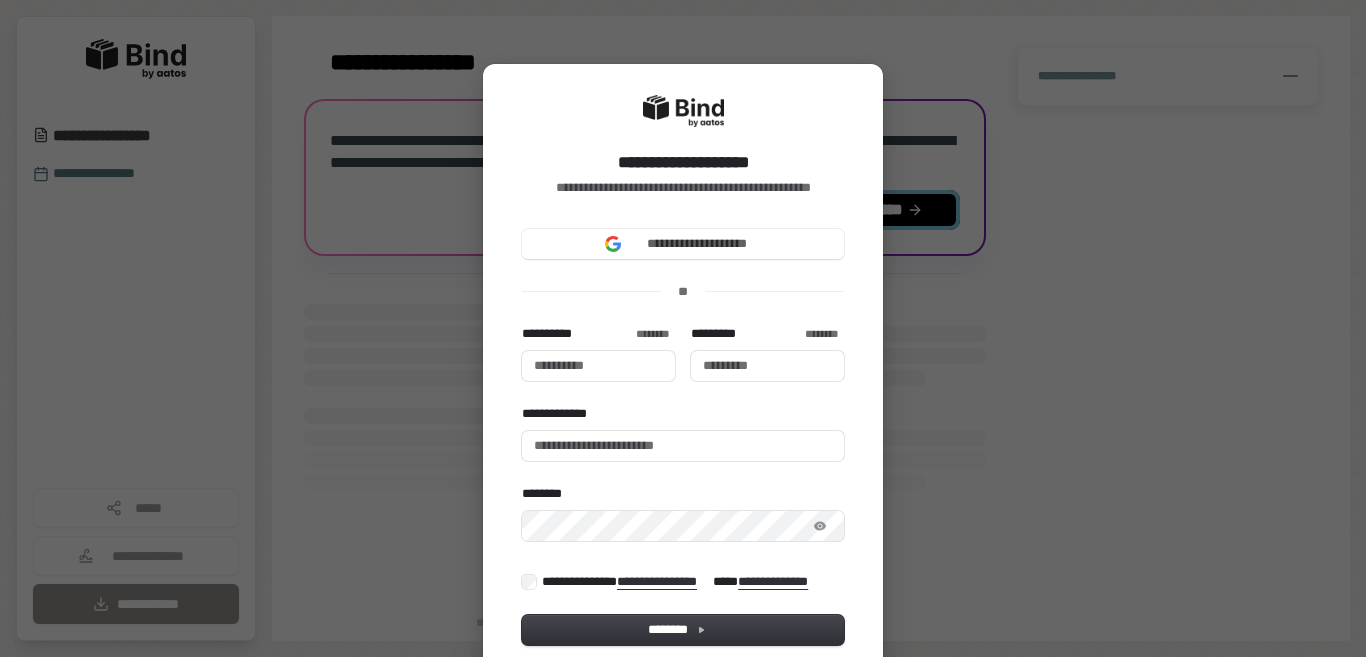 type 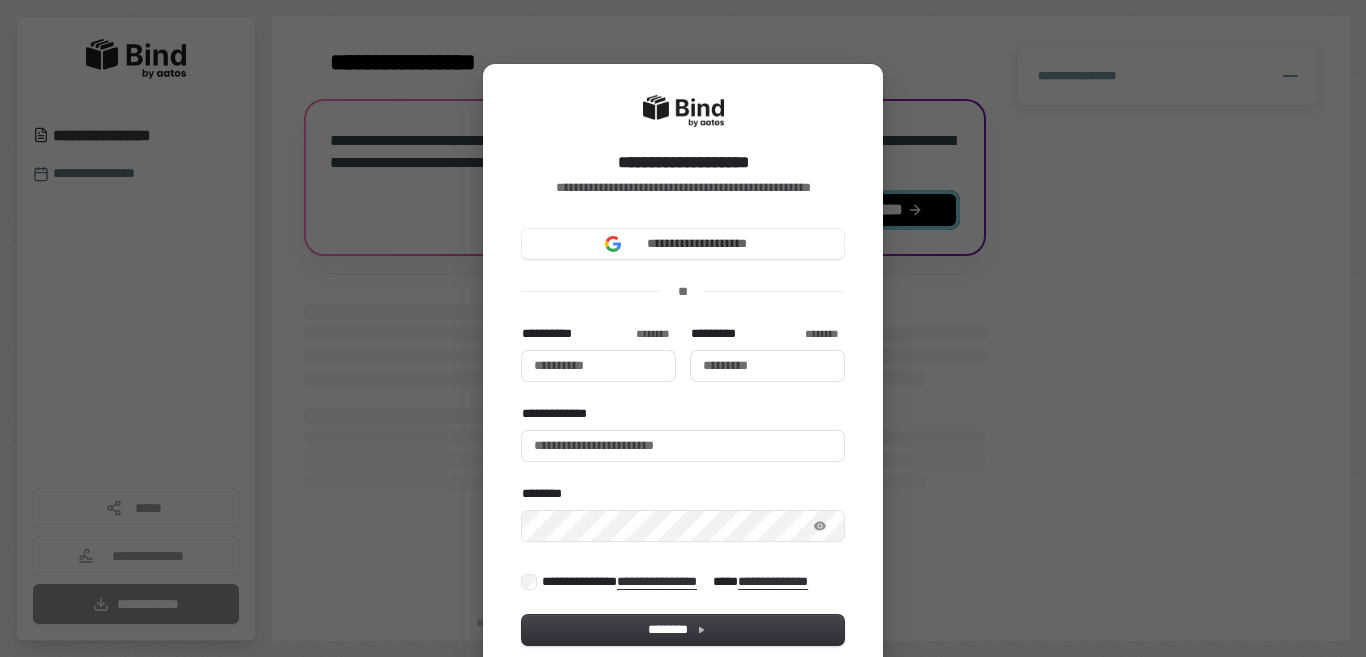 type 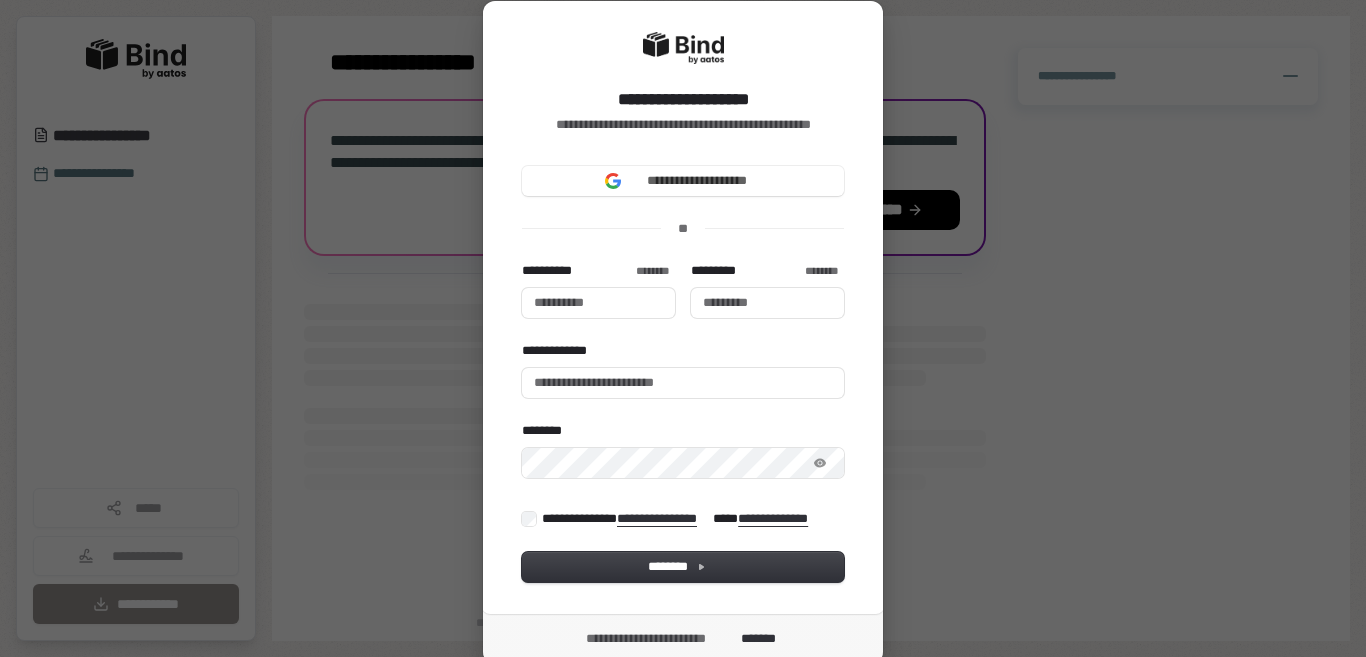 scroll, scrollTop: 0, scrollLeft: 0, axis: both 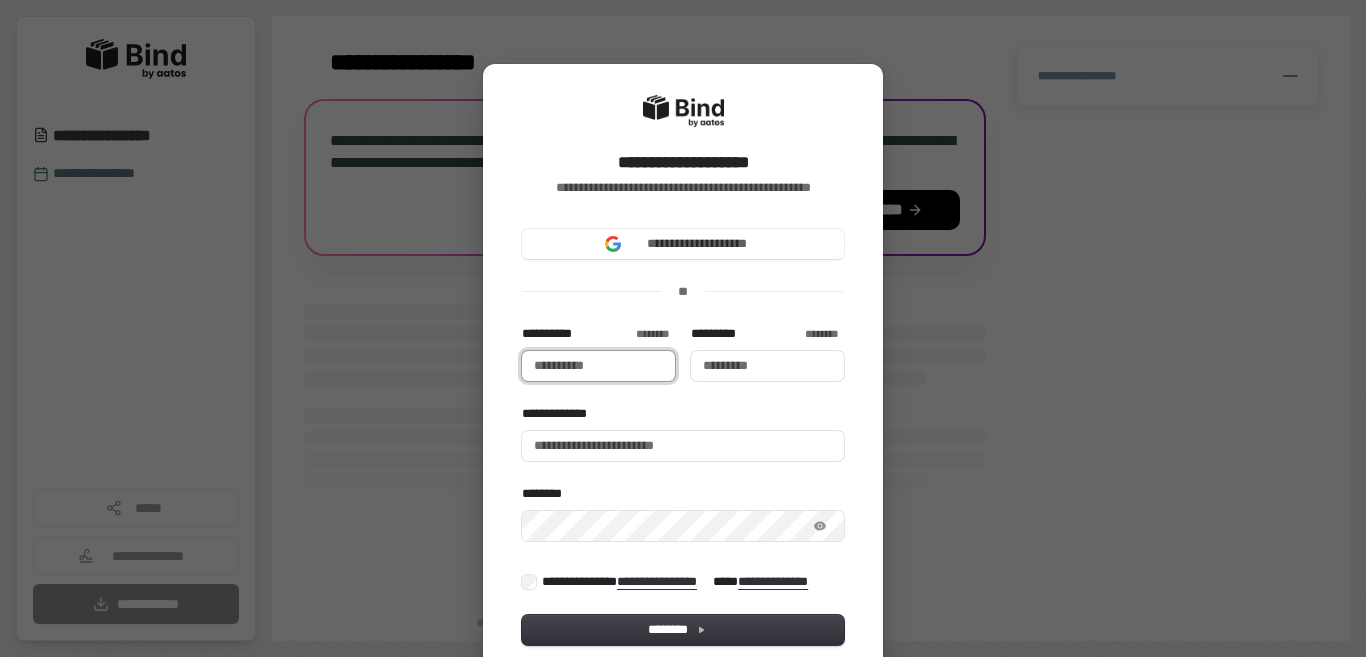 click on "**********" at bounding box center [598, 366] 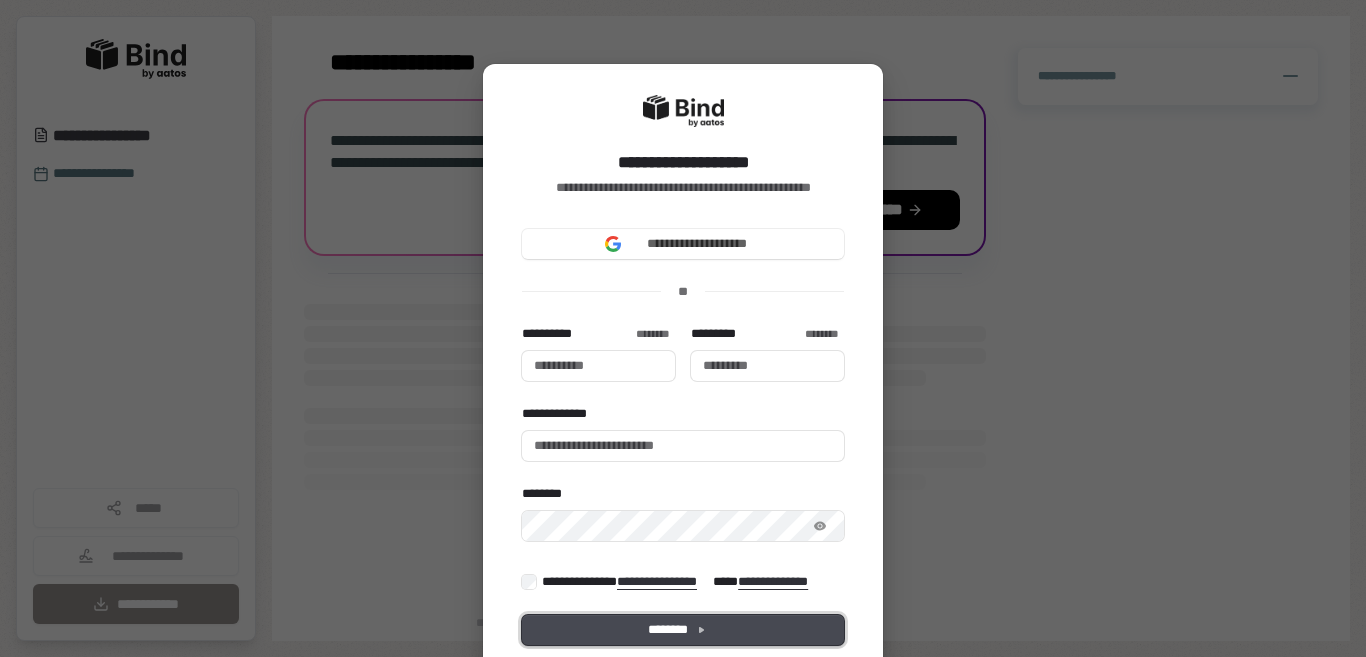 click on "********" at bounding box center (683, 630) 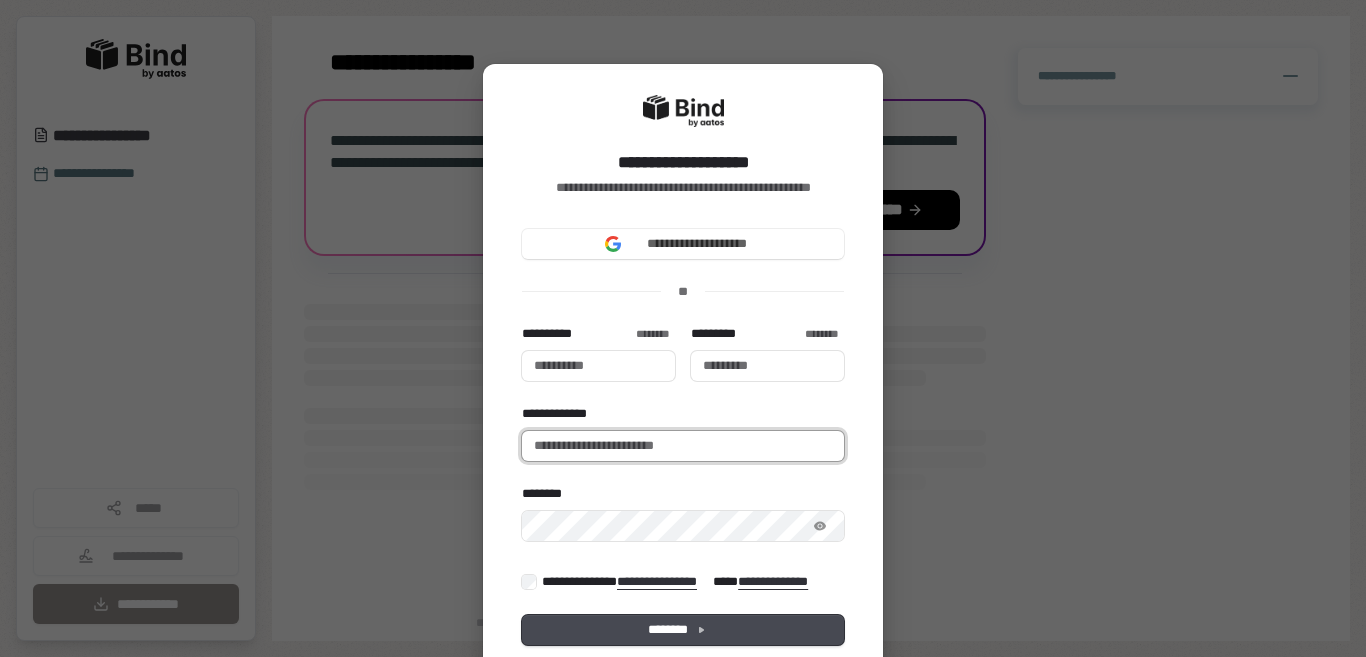 type 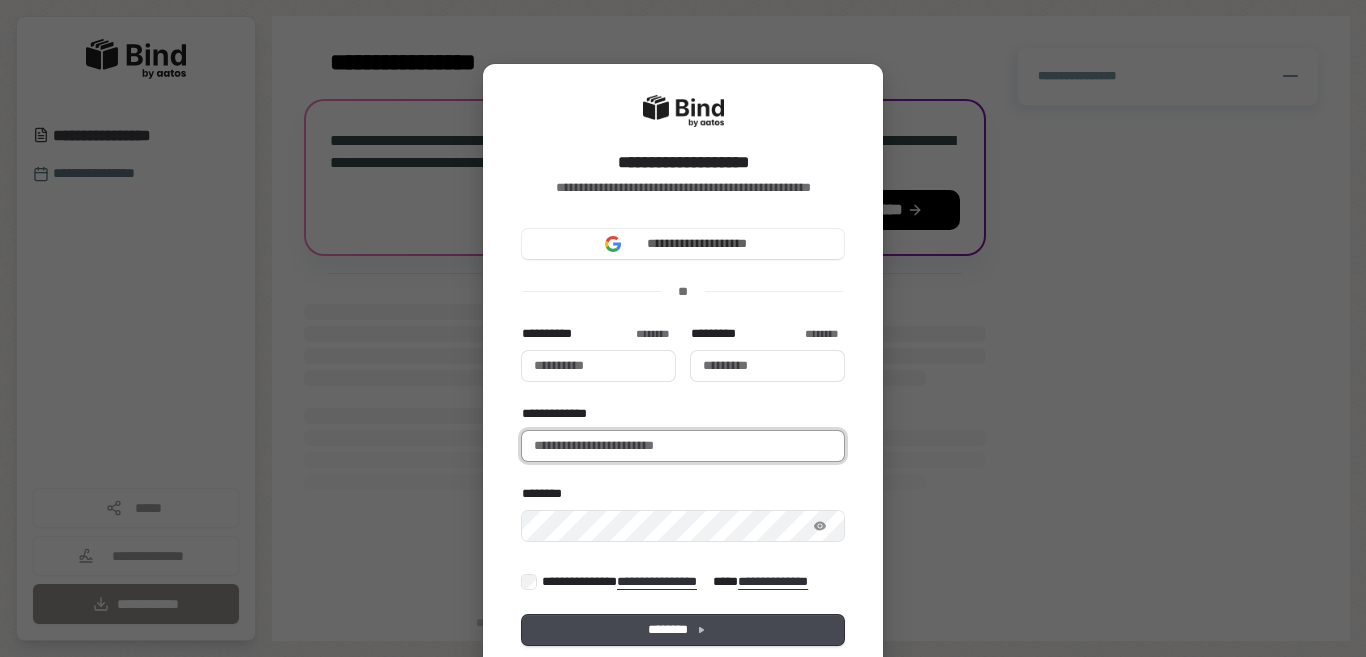 type on "*" 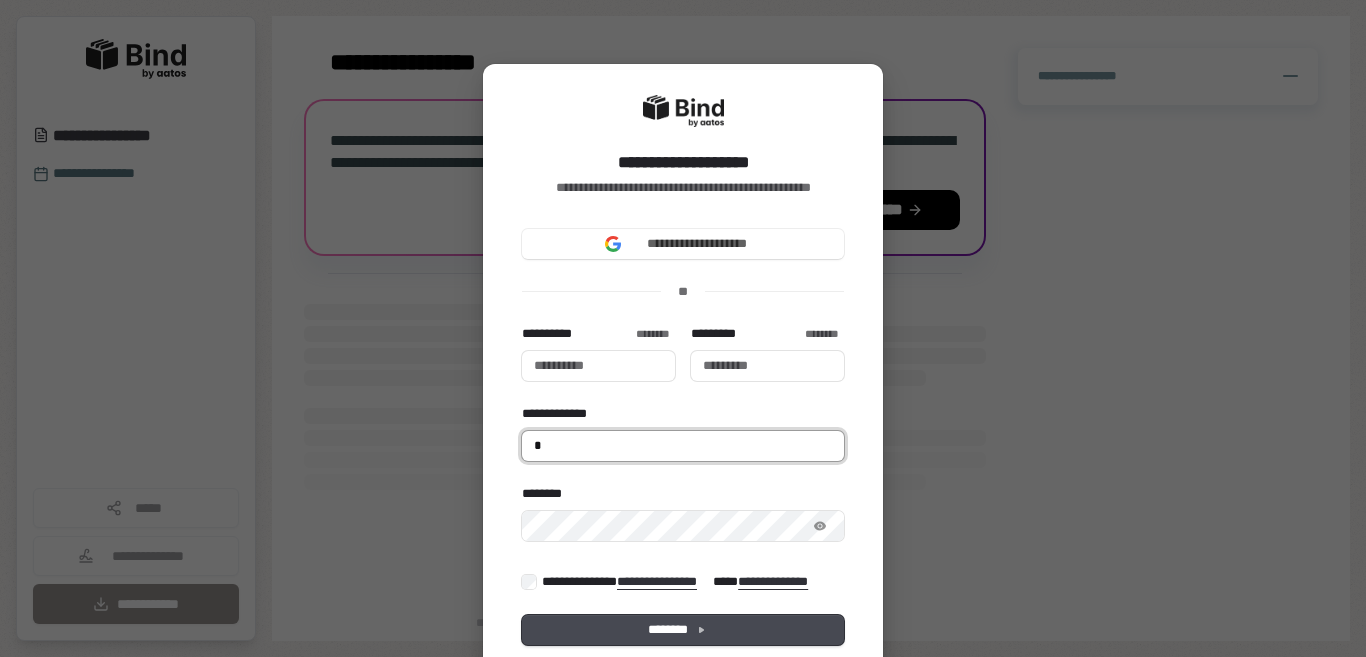 type 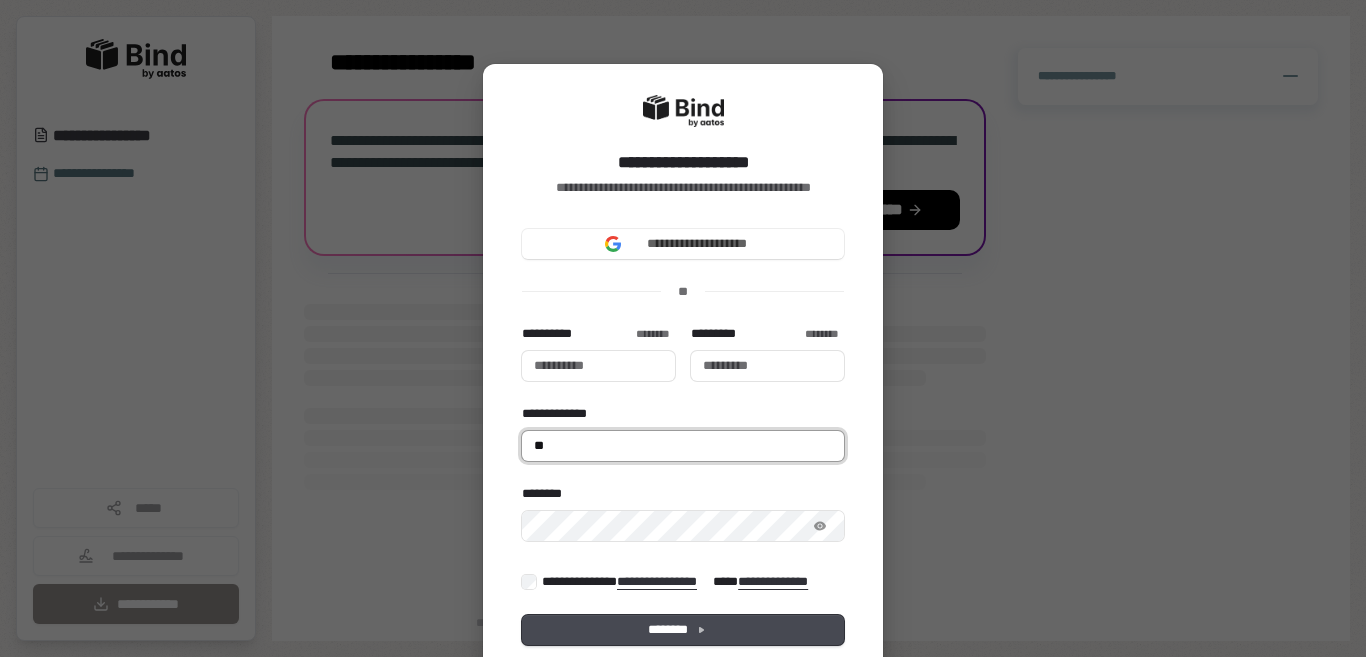 type on "***" 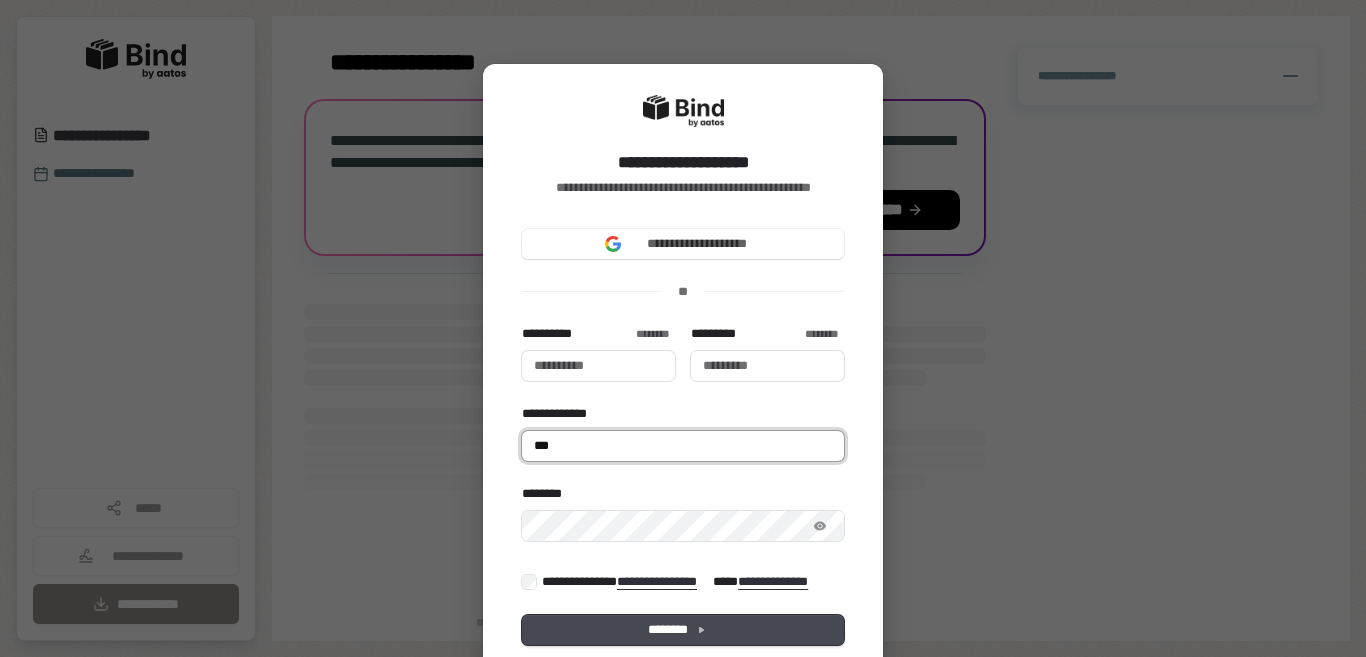 type 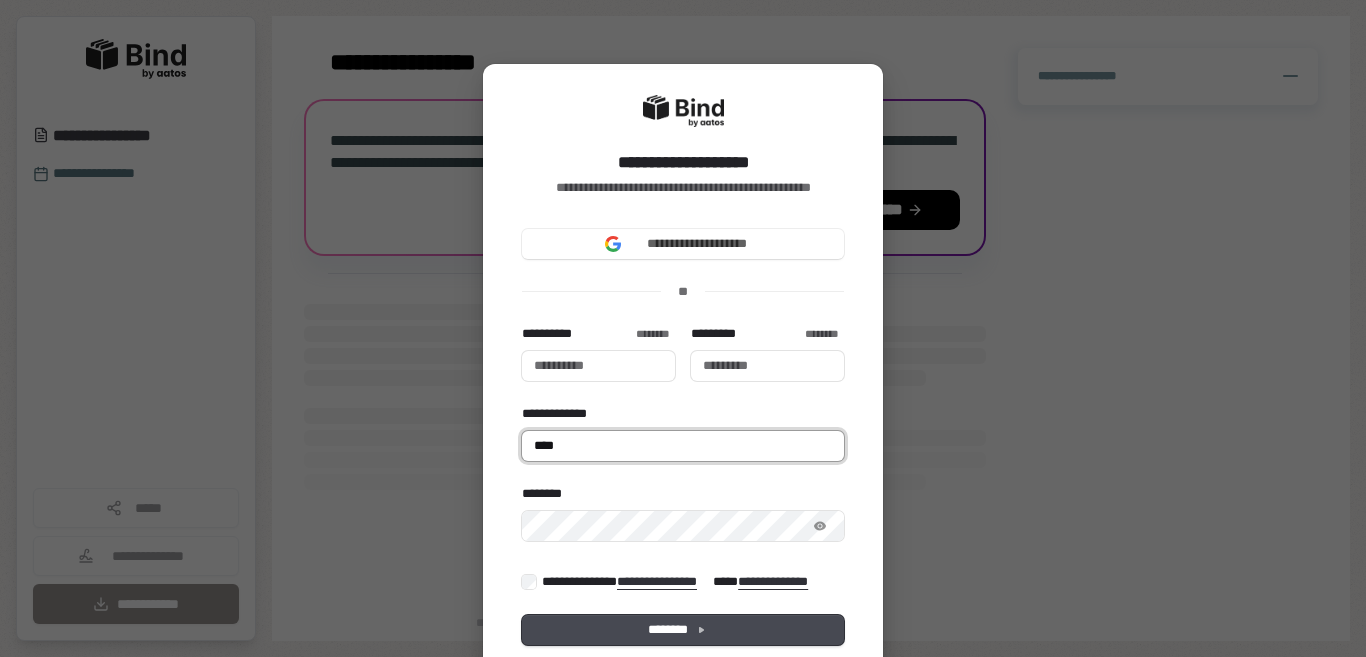 type 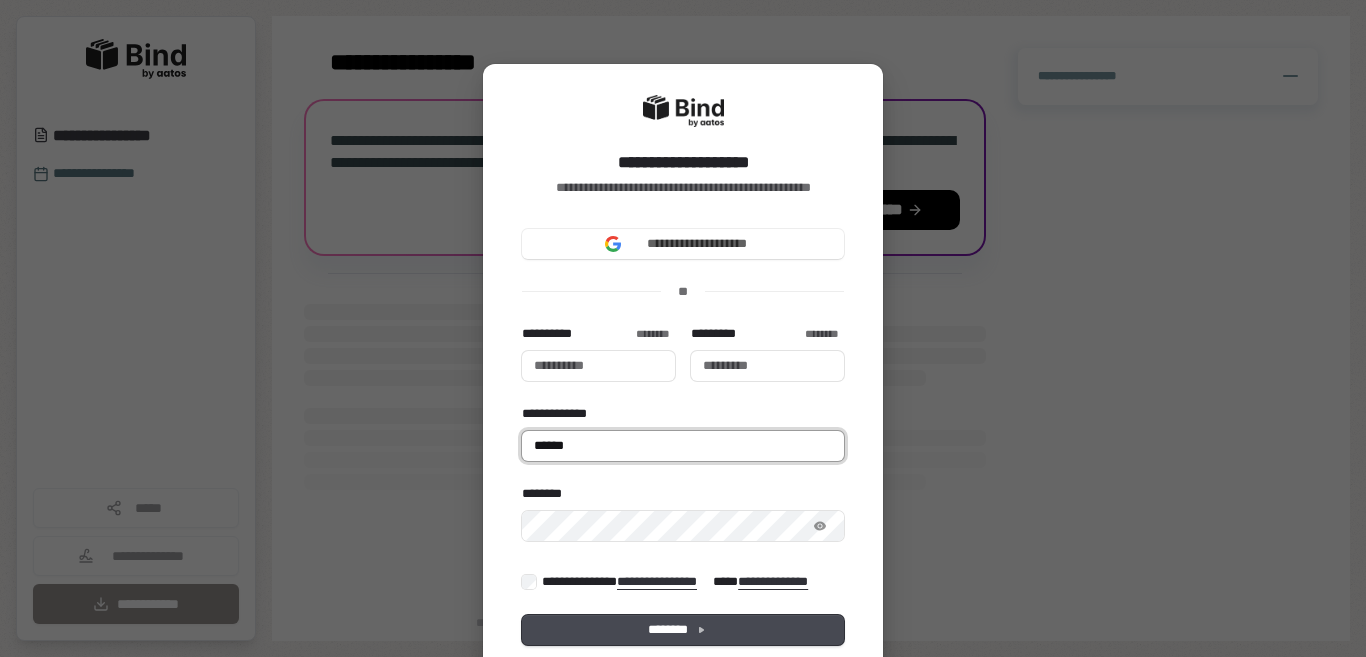 type on "*******" 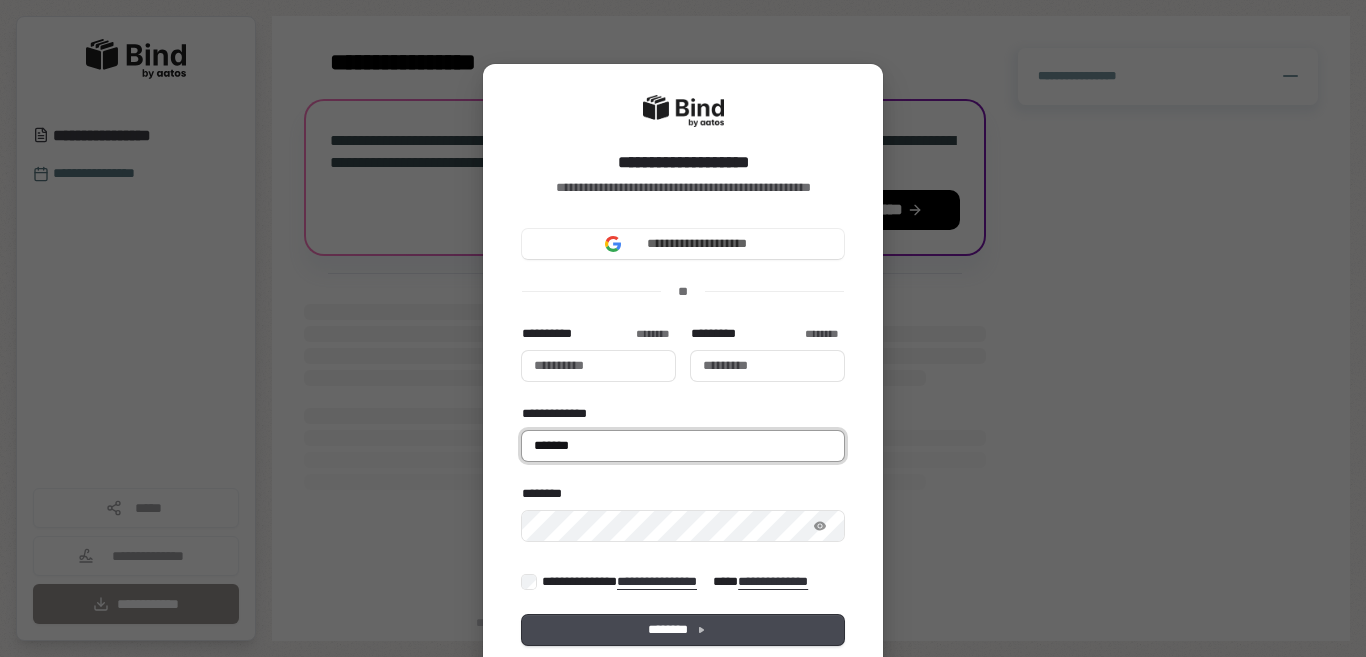 type 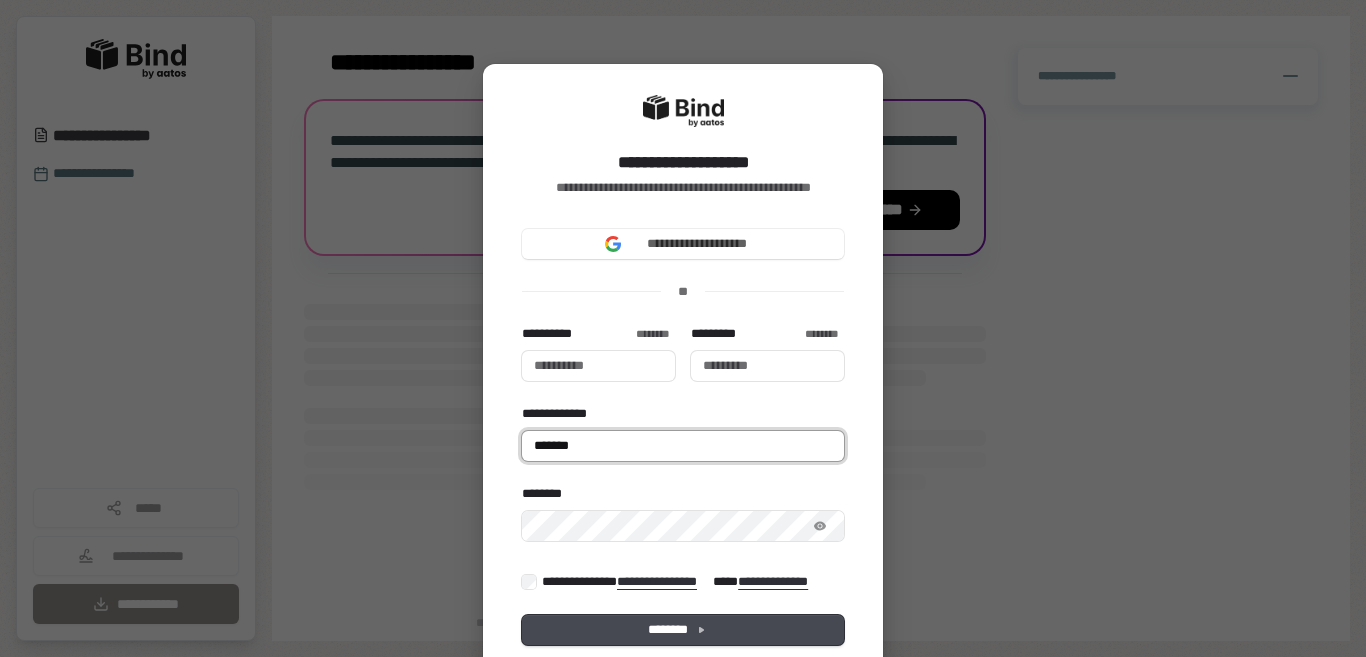 type on "********" 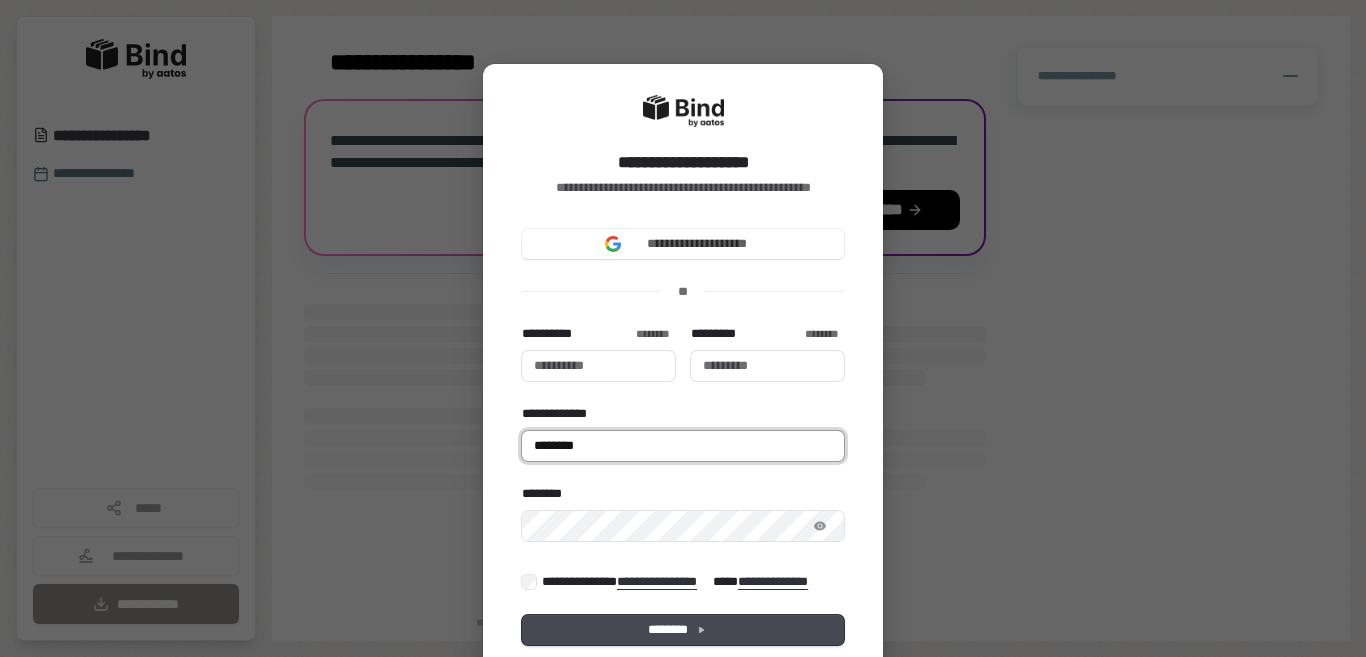 type 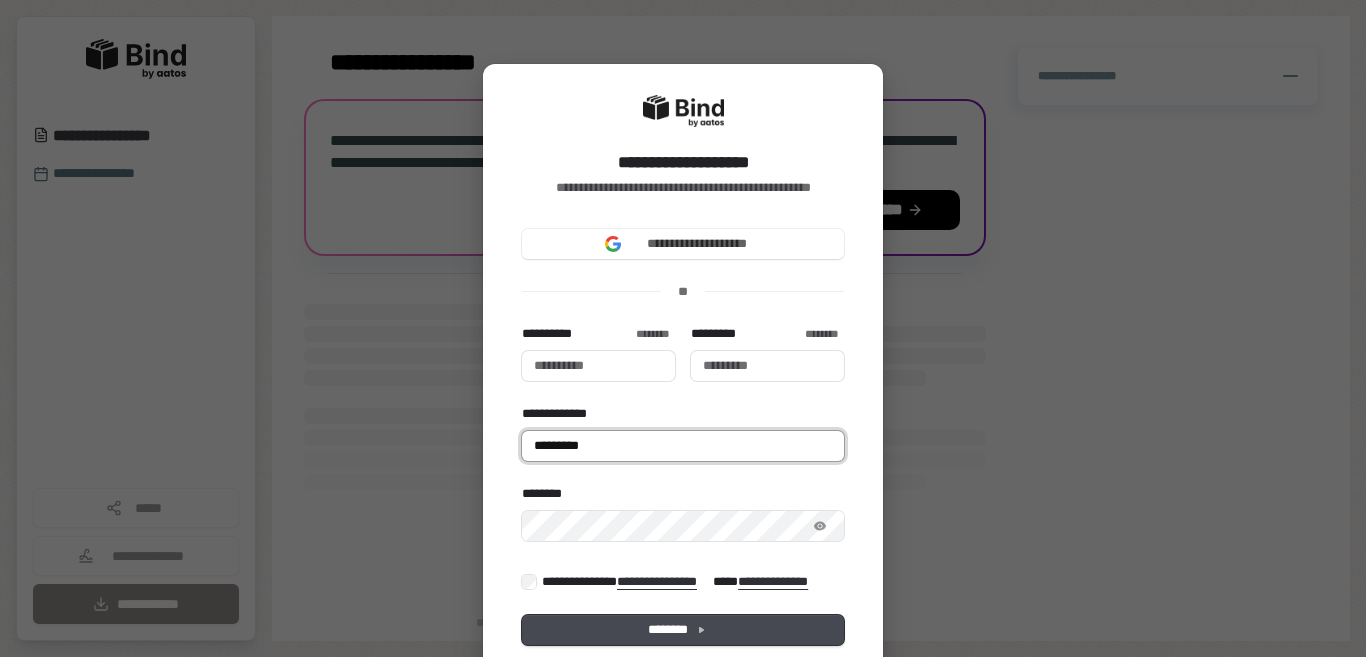 type 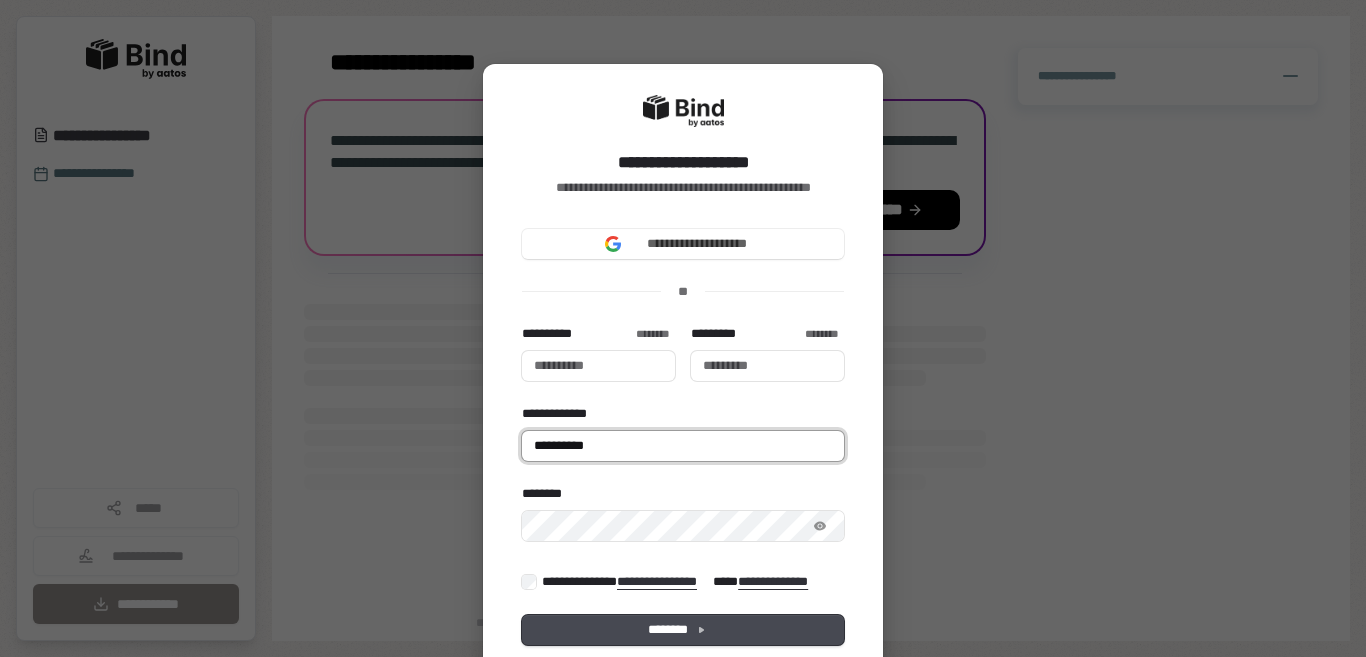 type 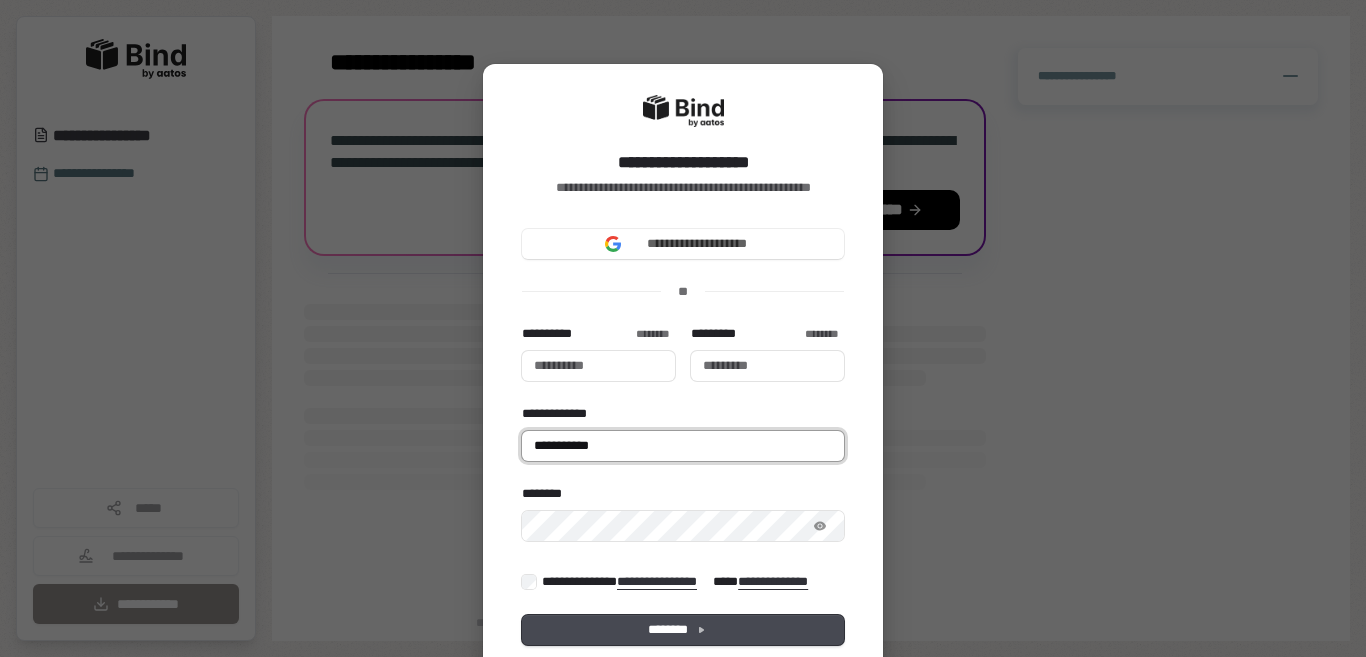type 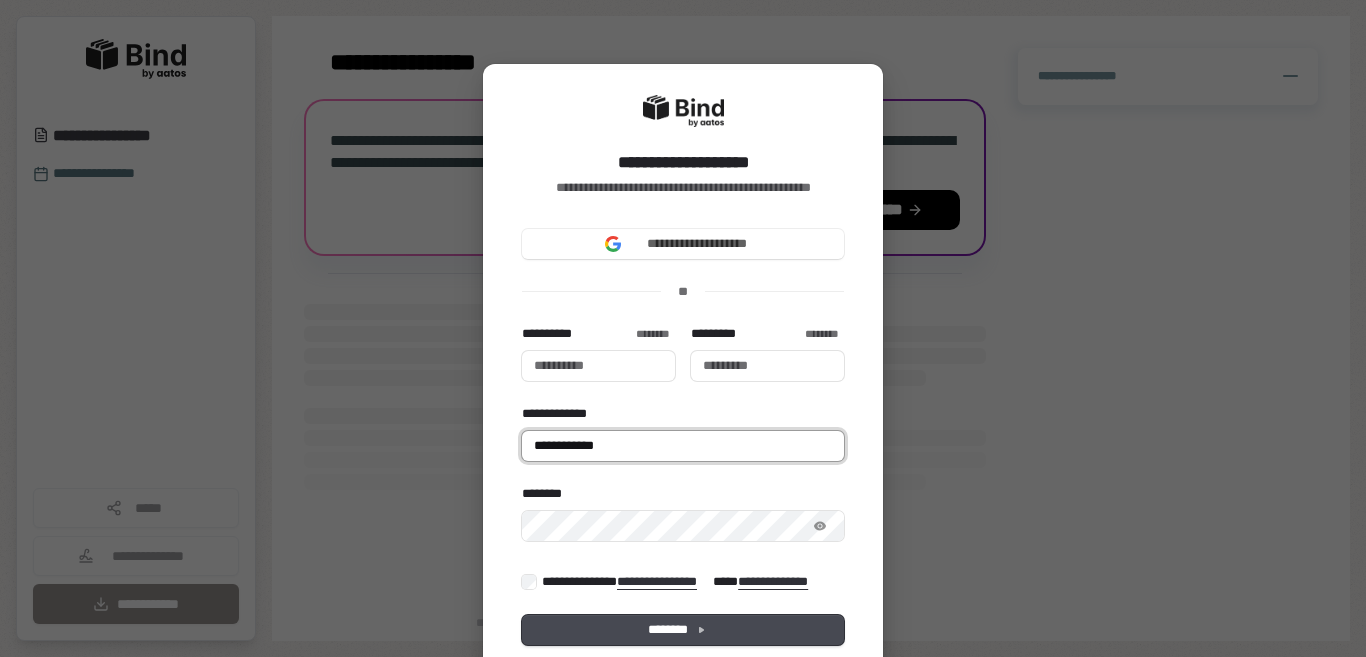 type 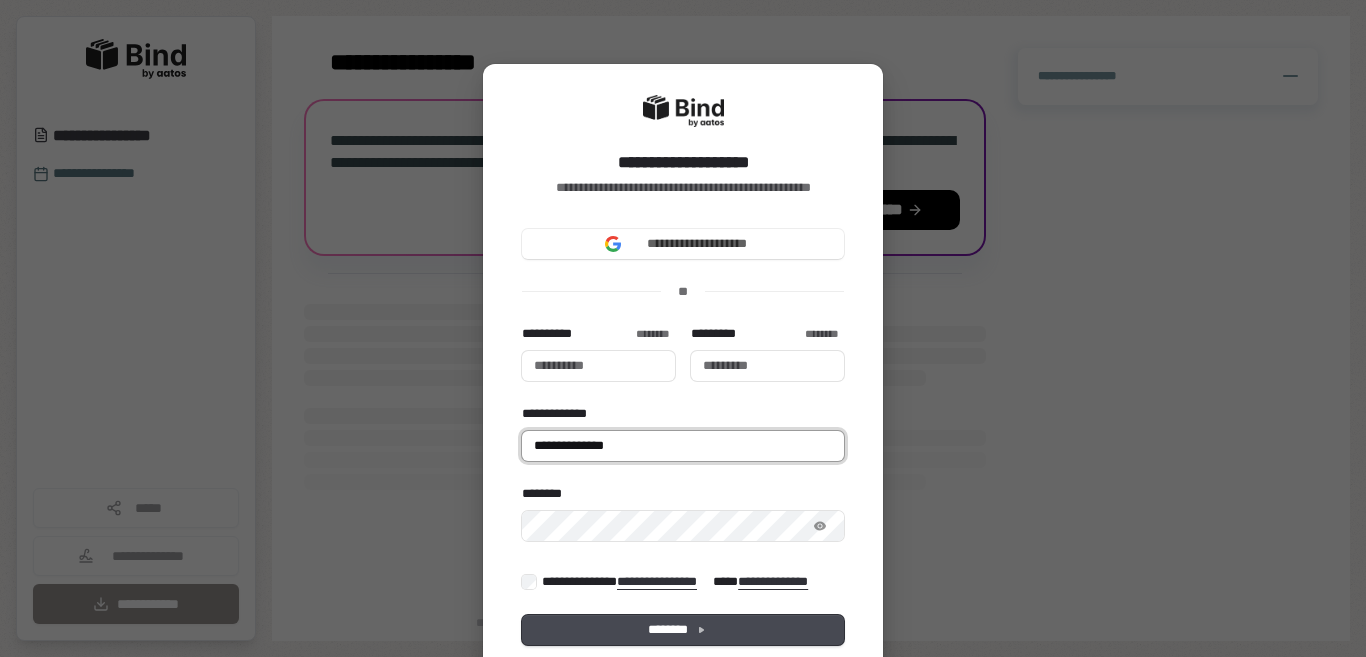 type on "**********" 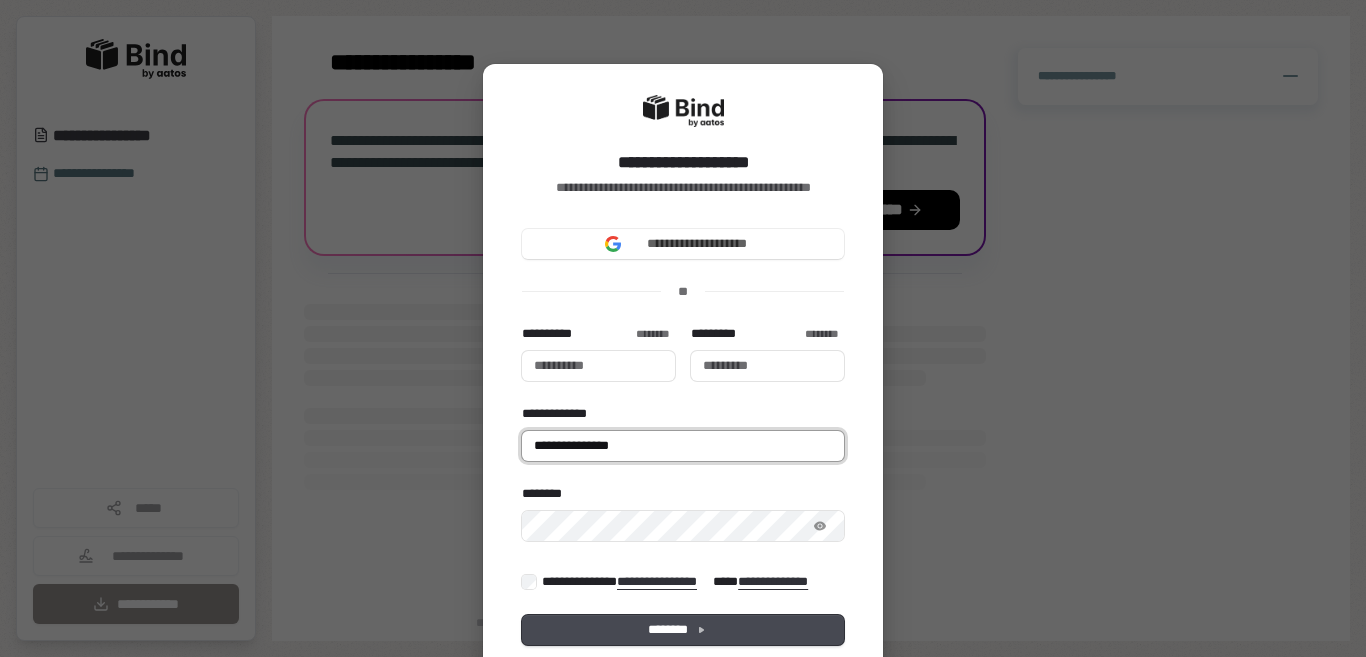 type 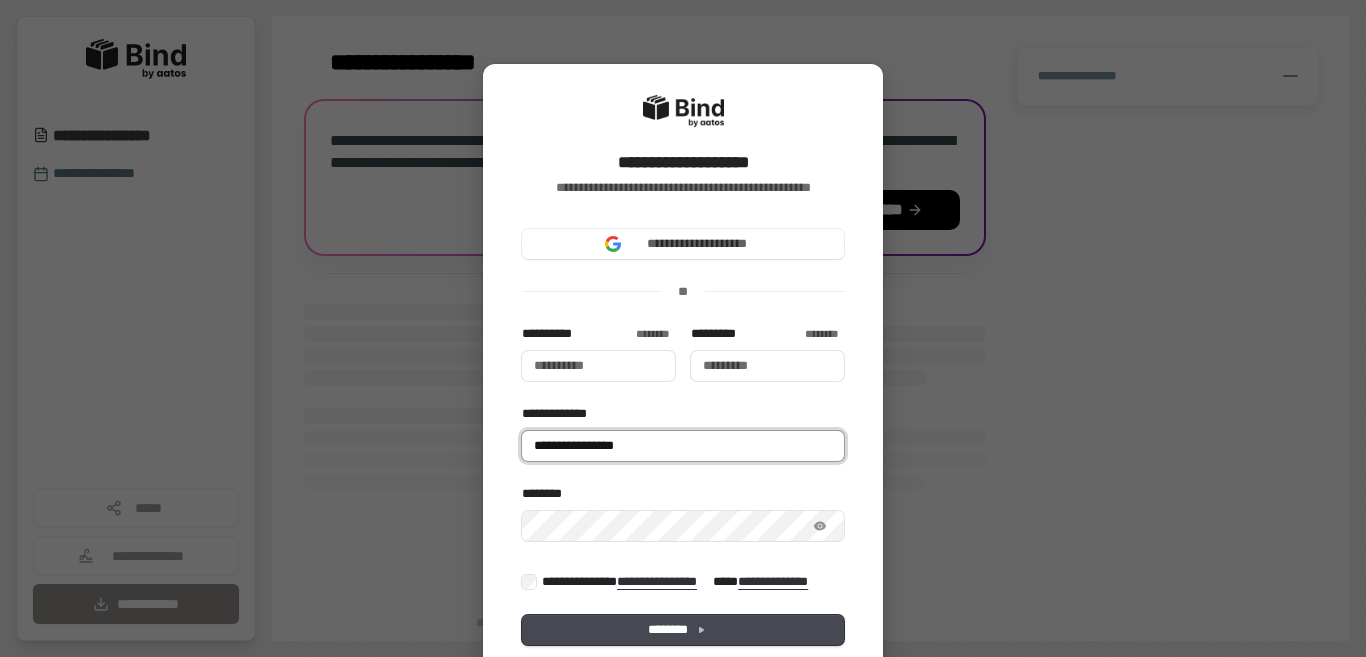 type 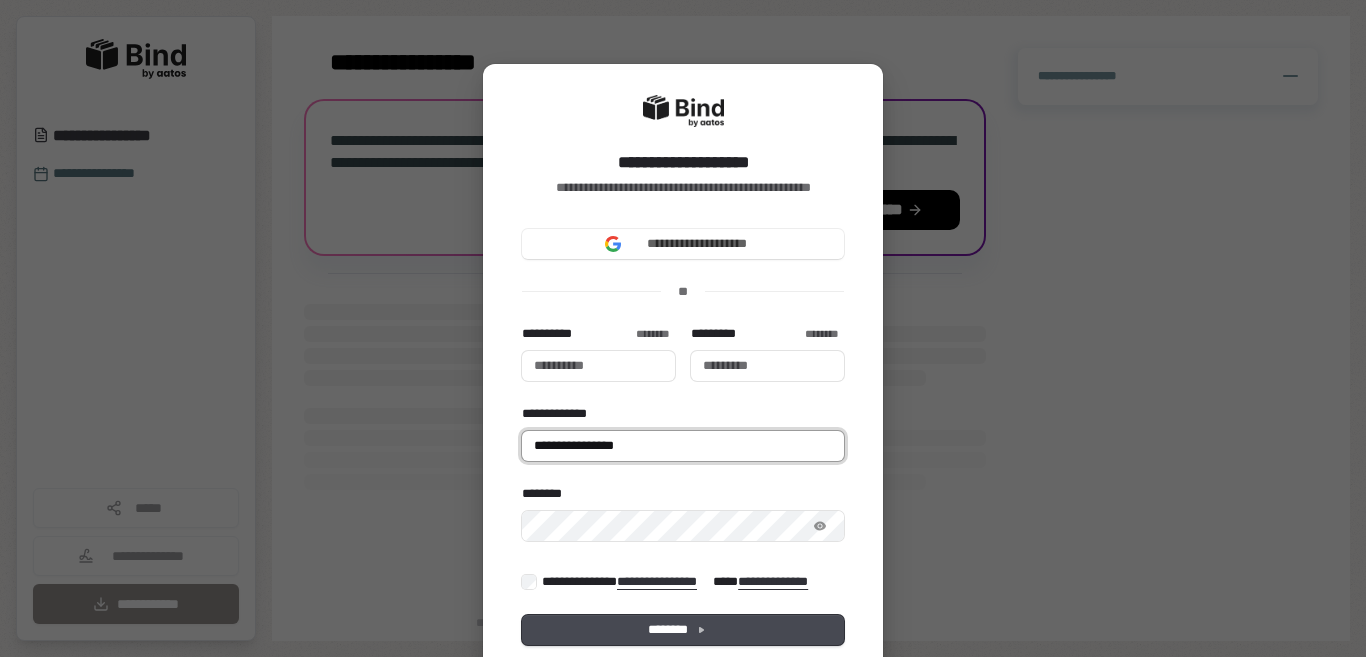 type on "**********" 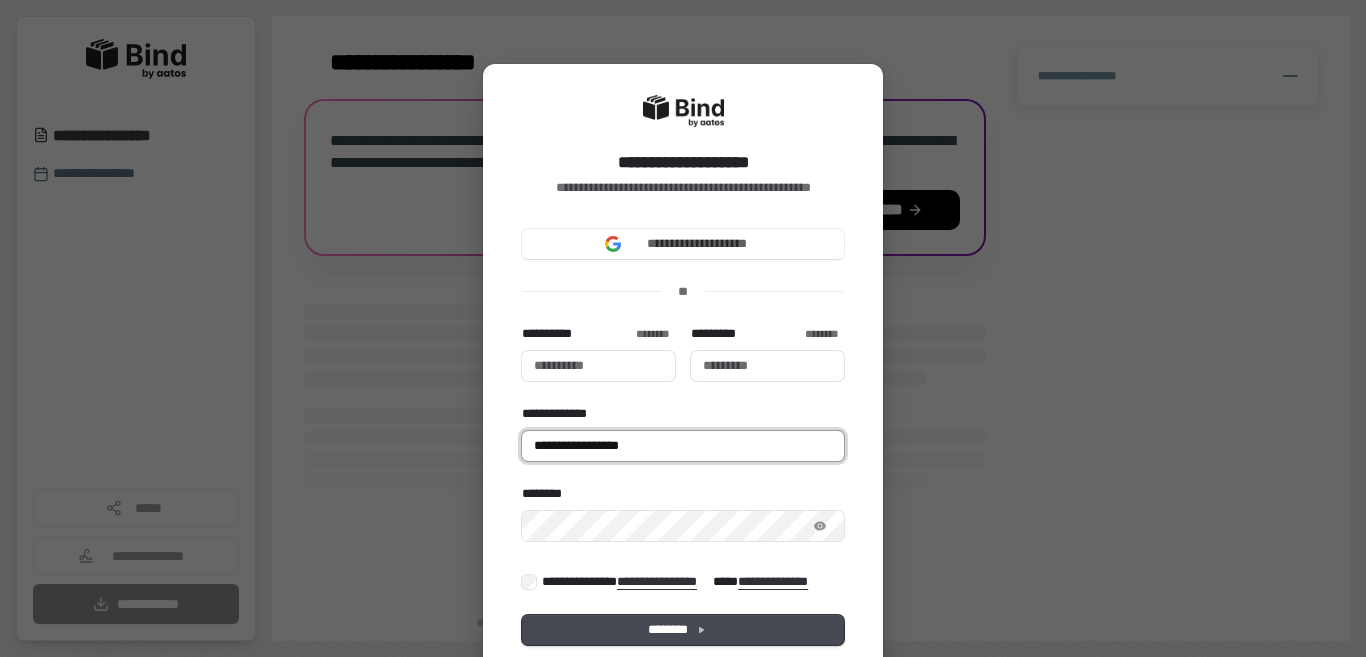 type 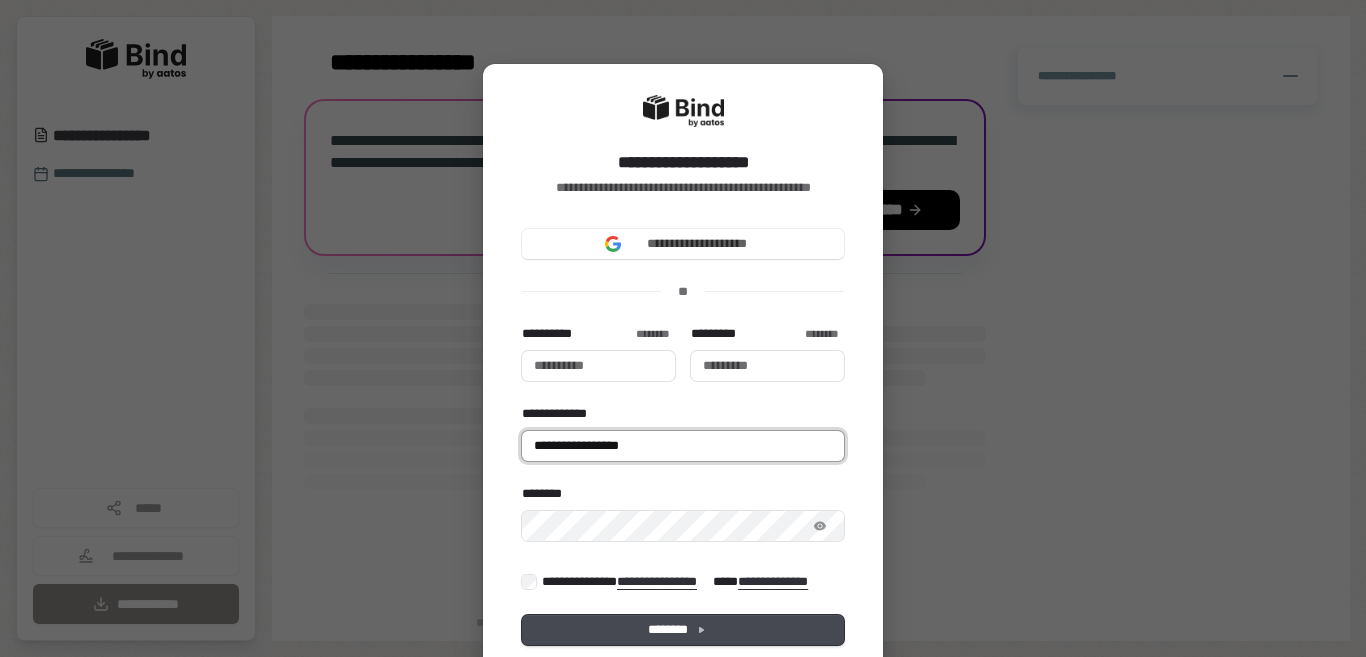 type on "**********" 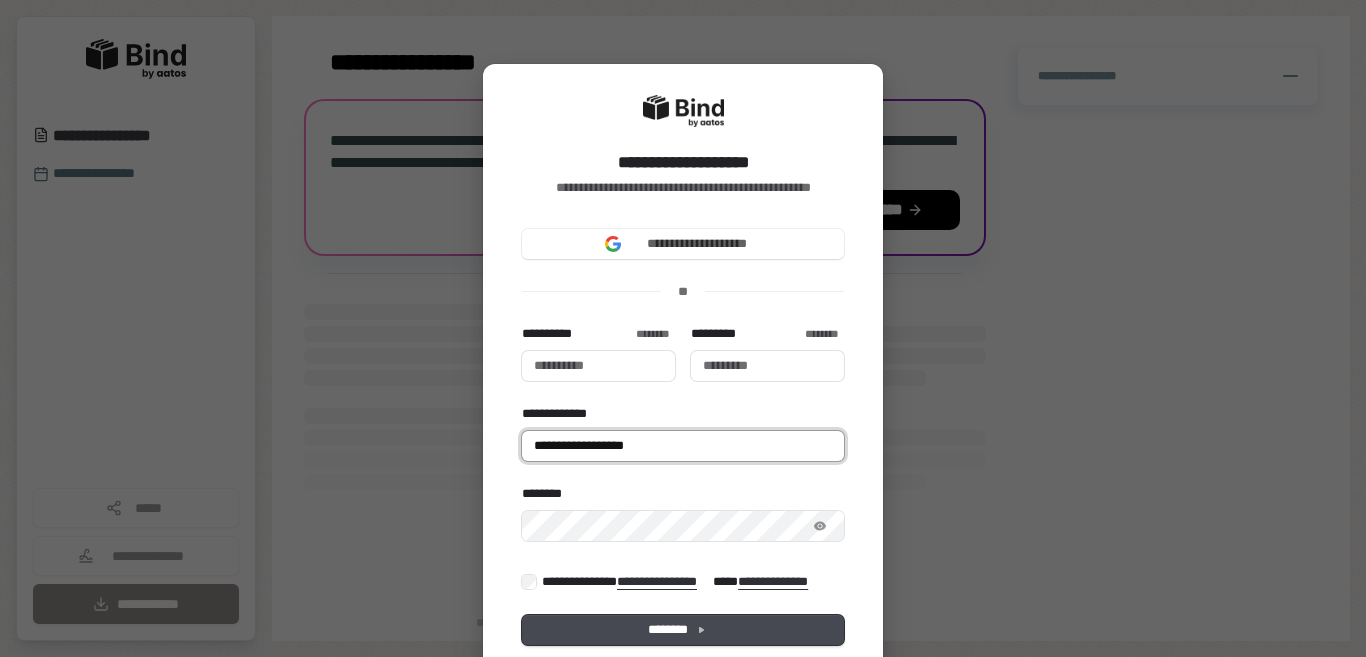 type 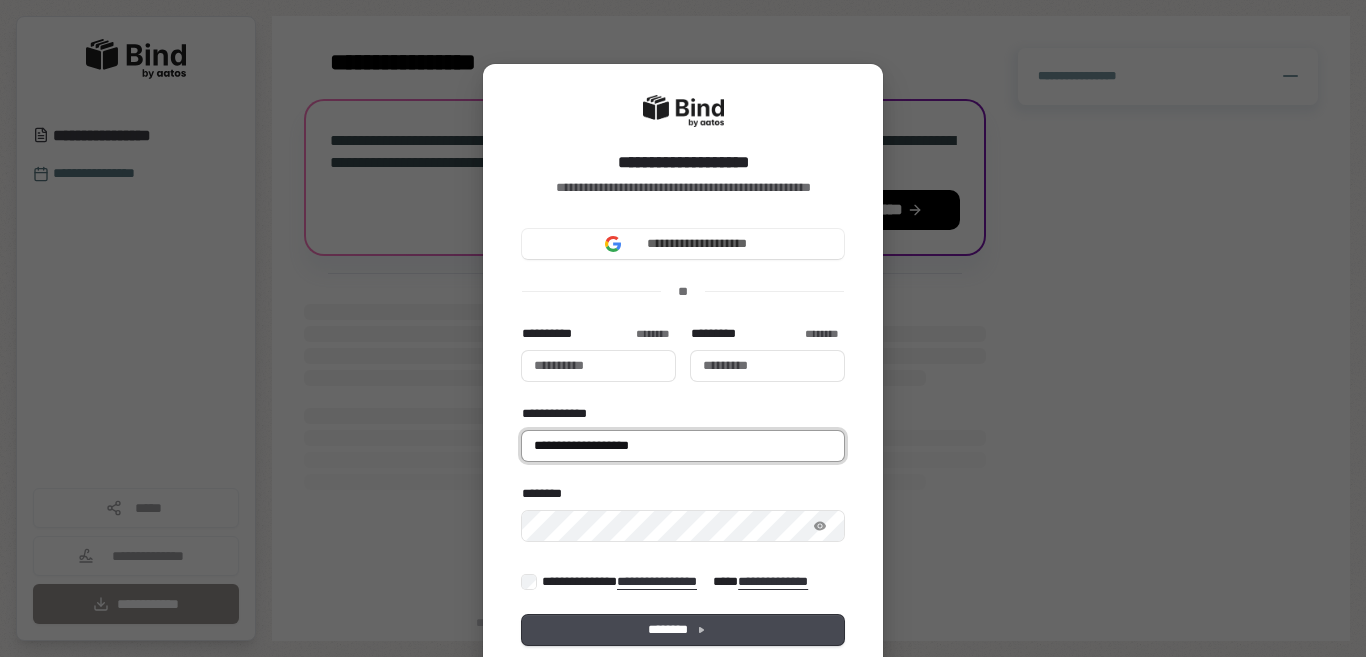 type on "**********" 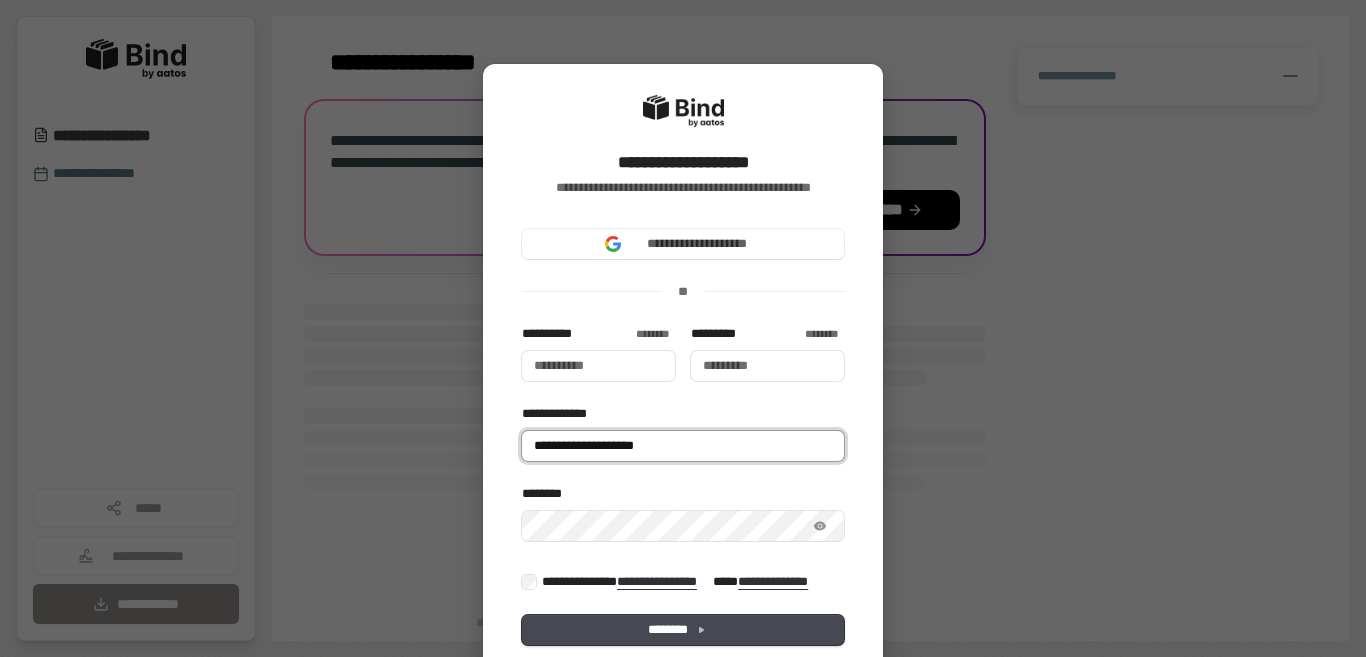 type 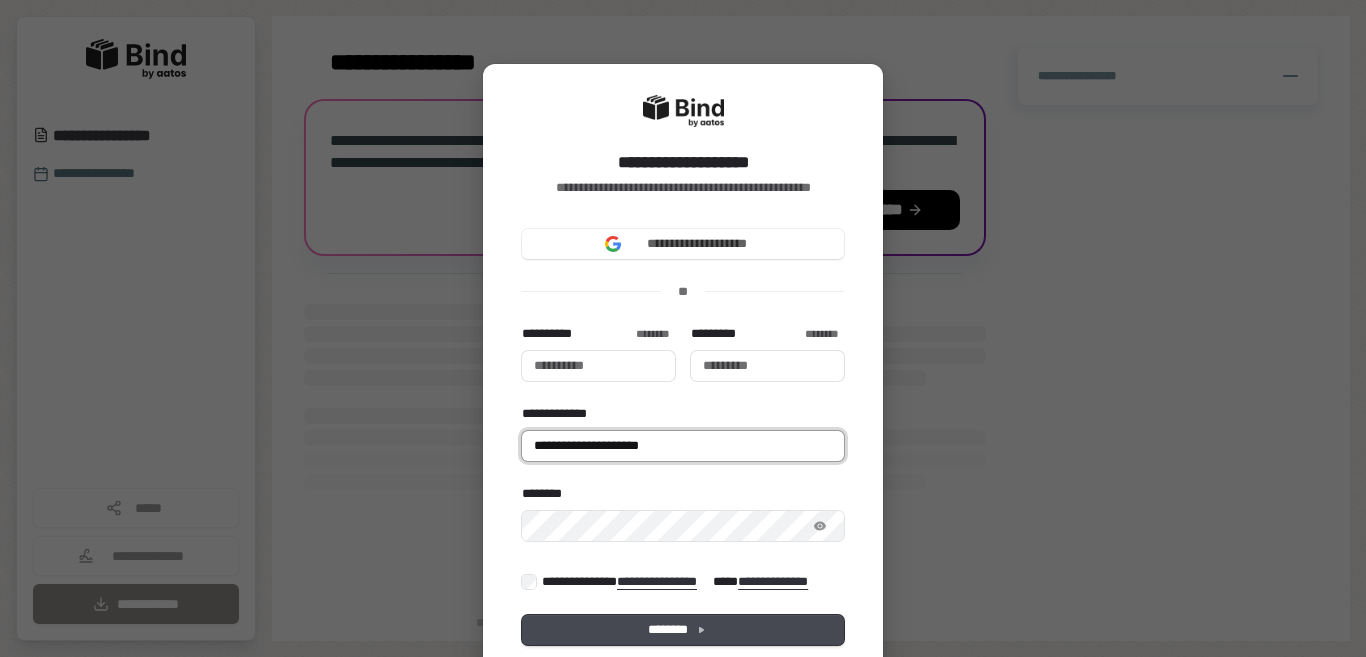 type 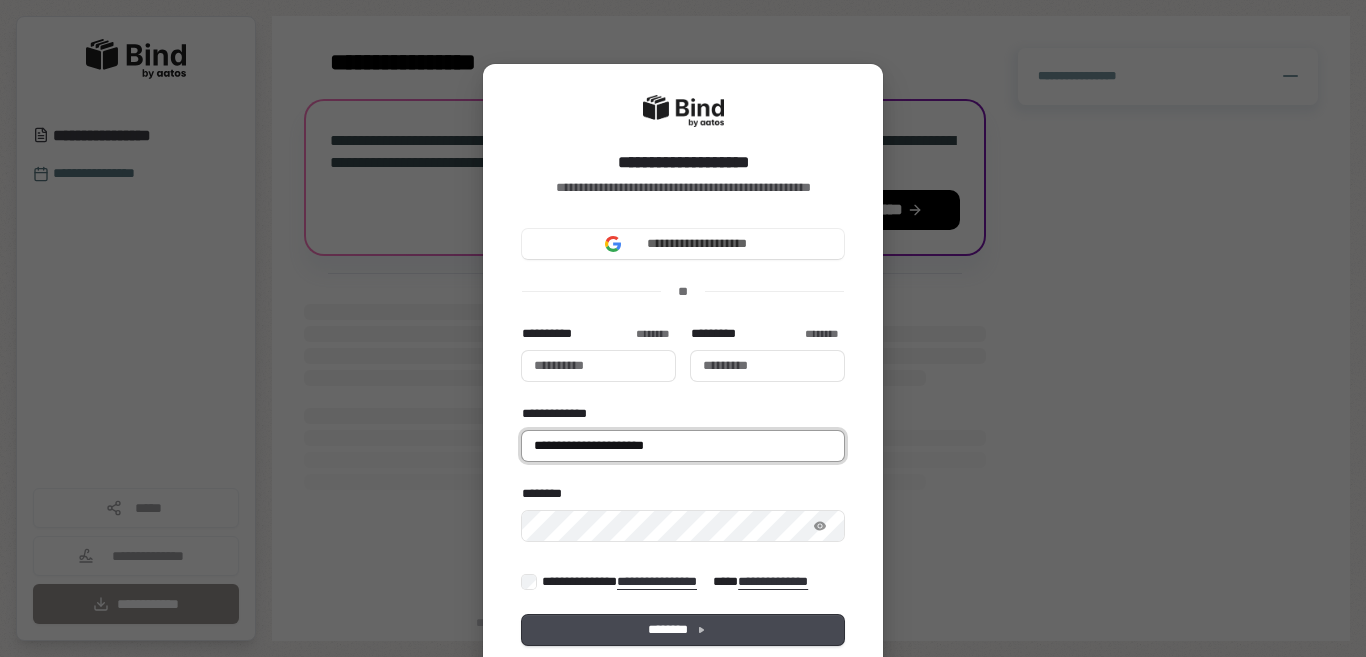 type 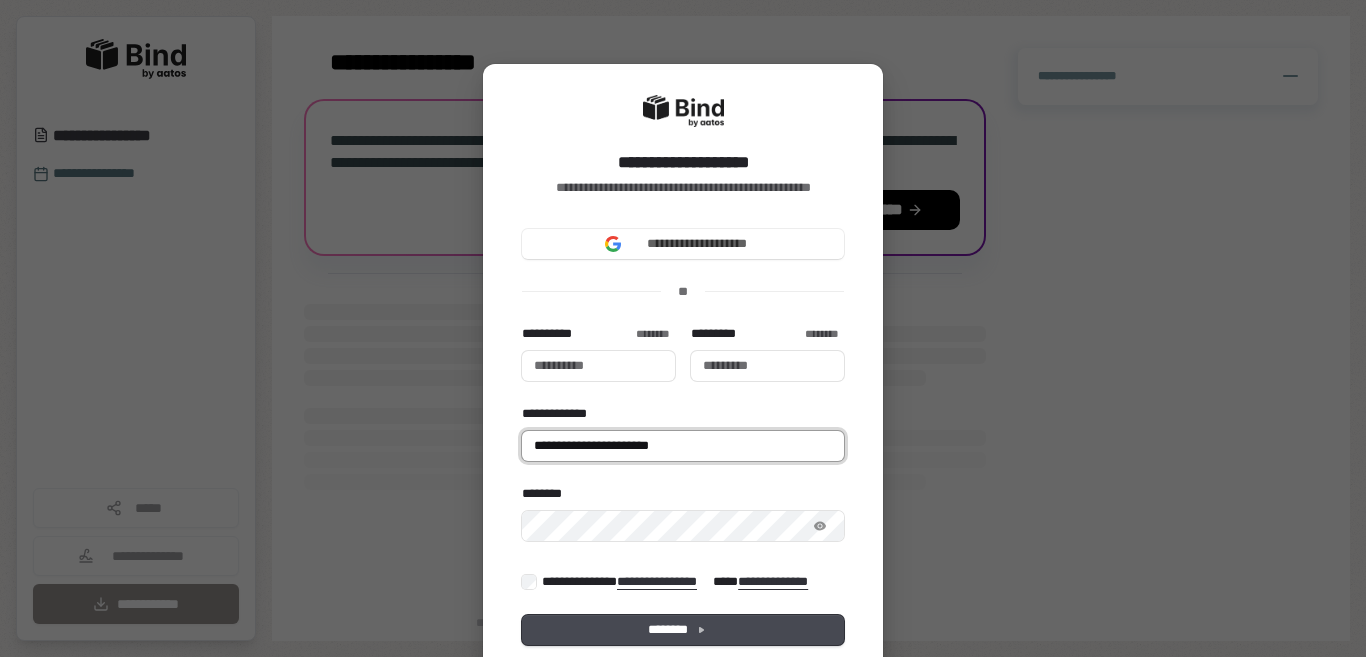 type 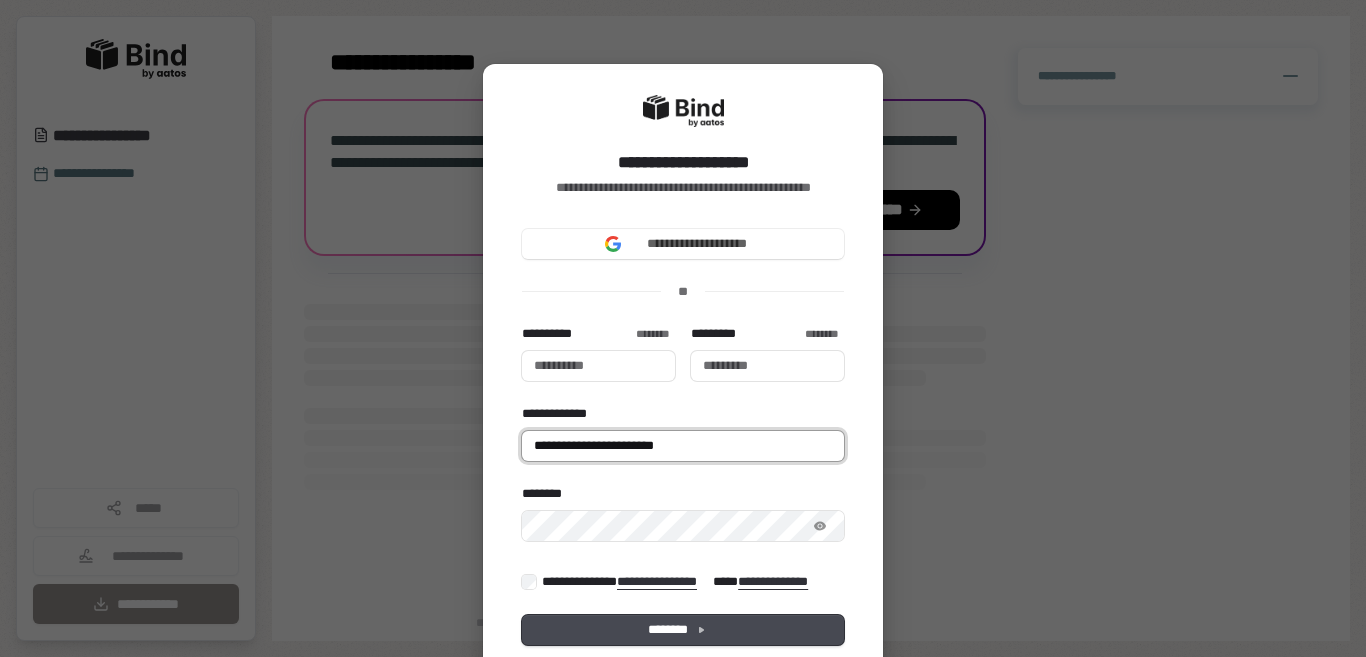 type on "**********" 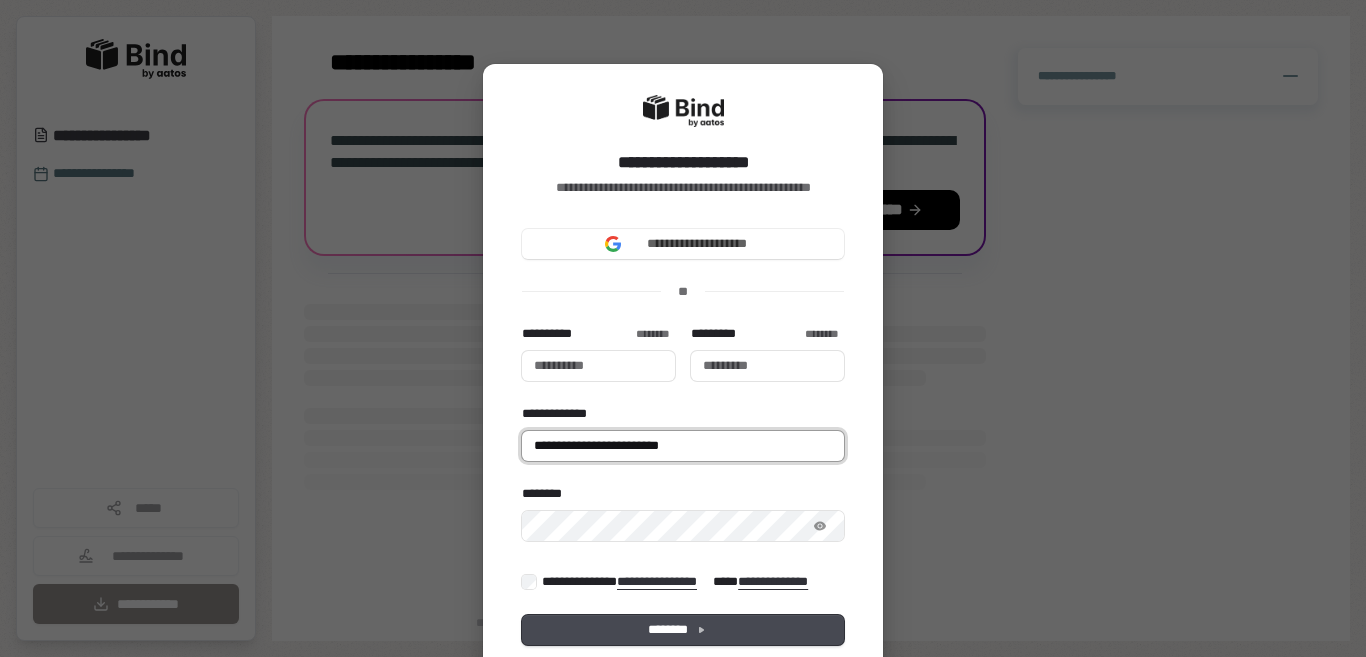 type 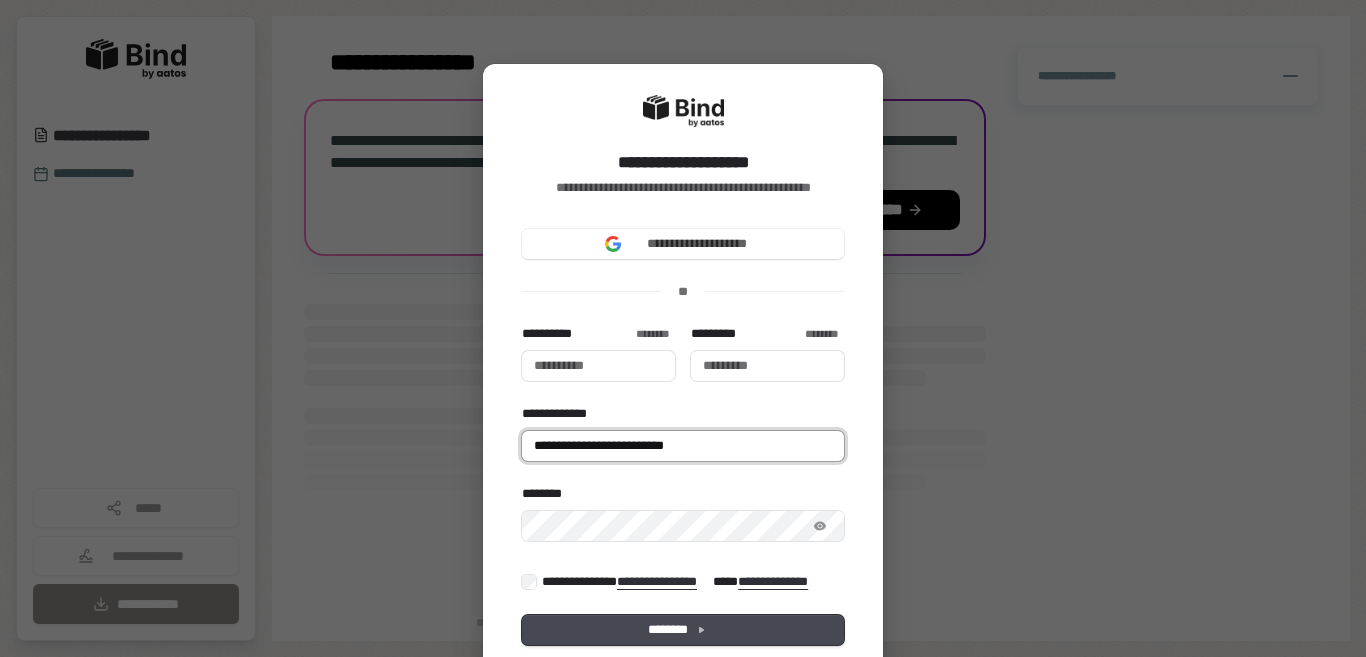 type 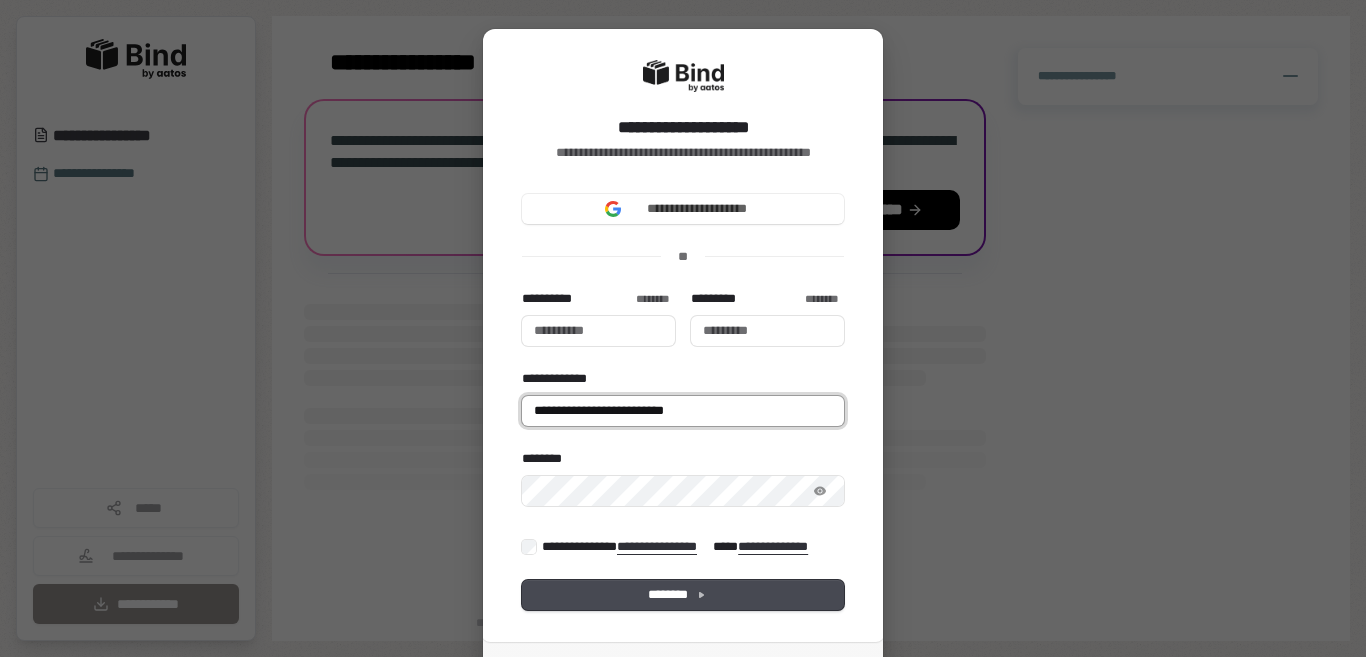 scroll, scrollTop: 134, scrollLeft: 0, axis: vertical 